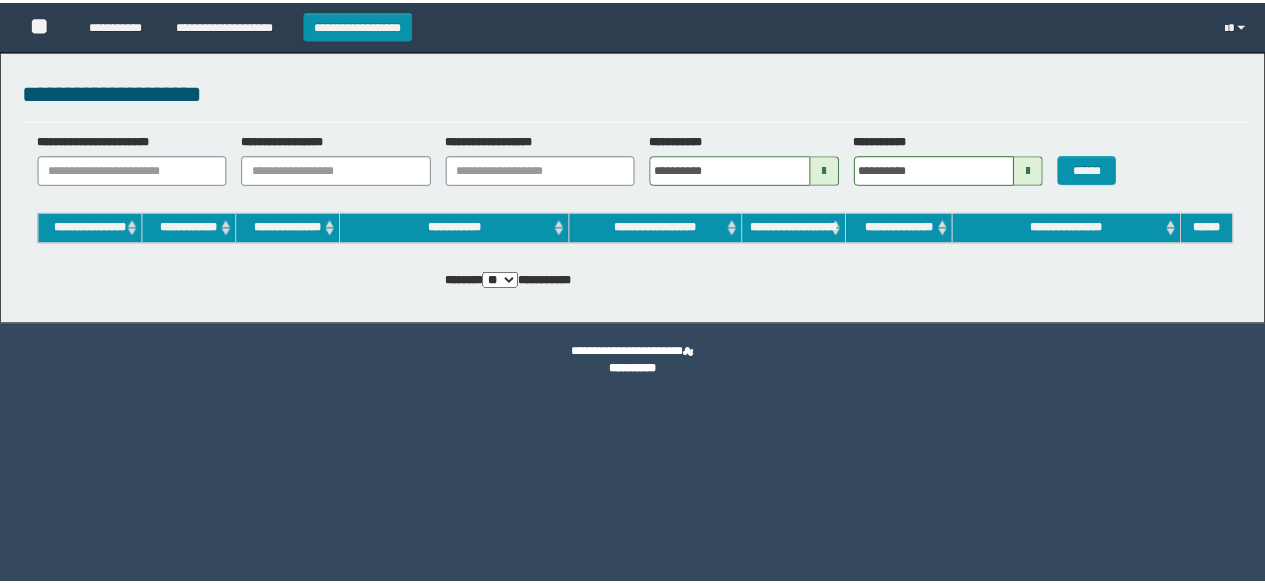 scroll, scrollTop: 0, scrollLeft: 0, axis: both 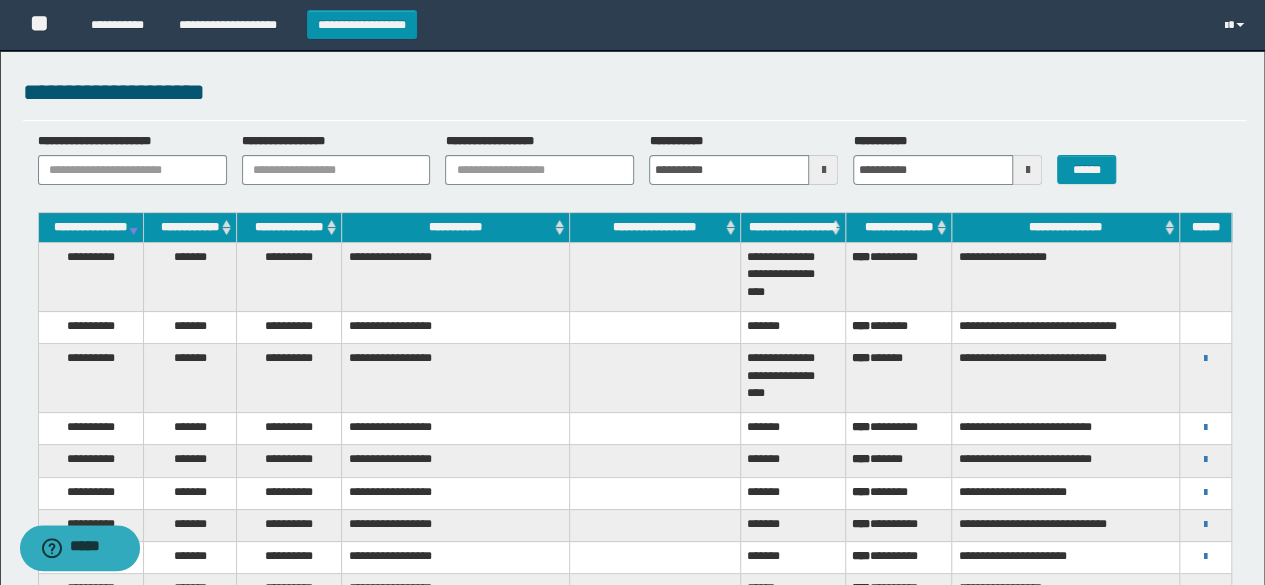 click at bounding box center (1205, 328) 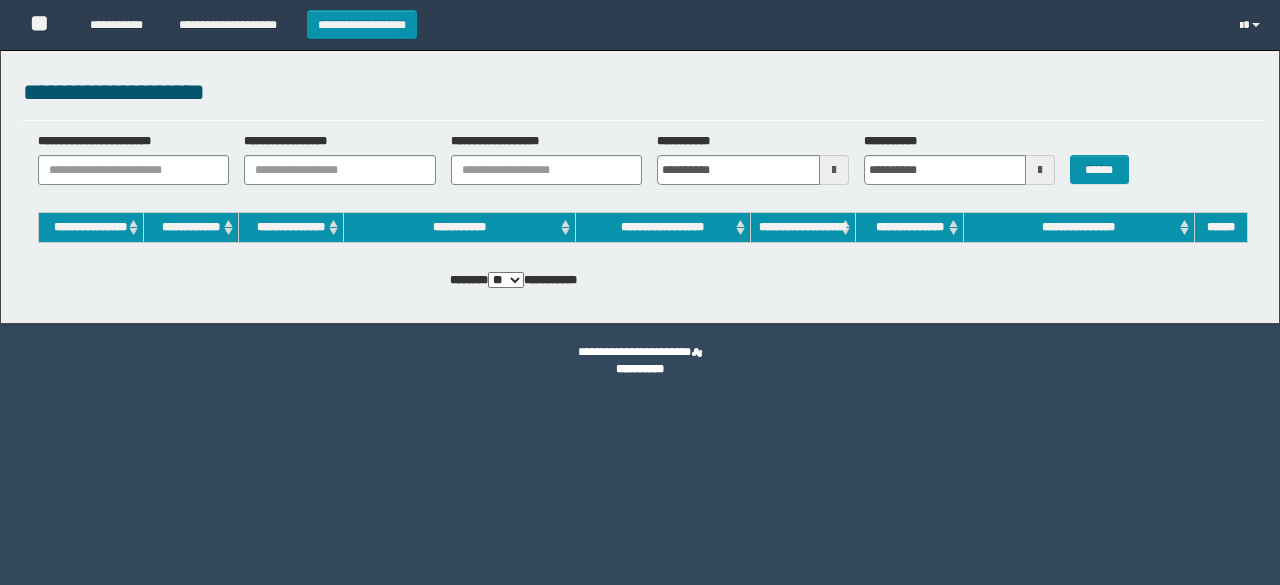 scroll, scrollTop: 0, scrollLeft: 0, axis: both 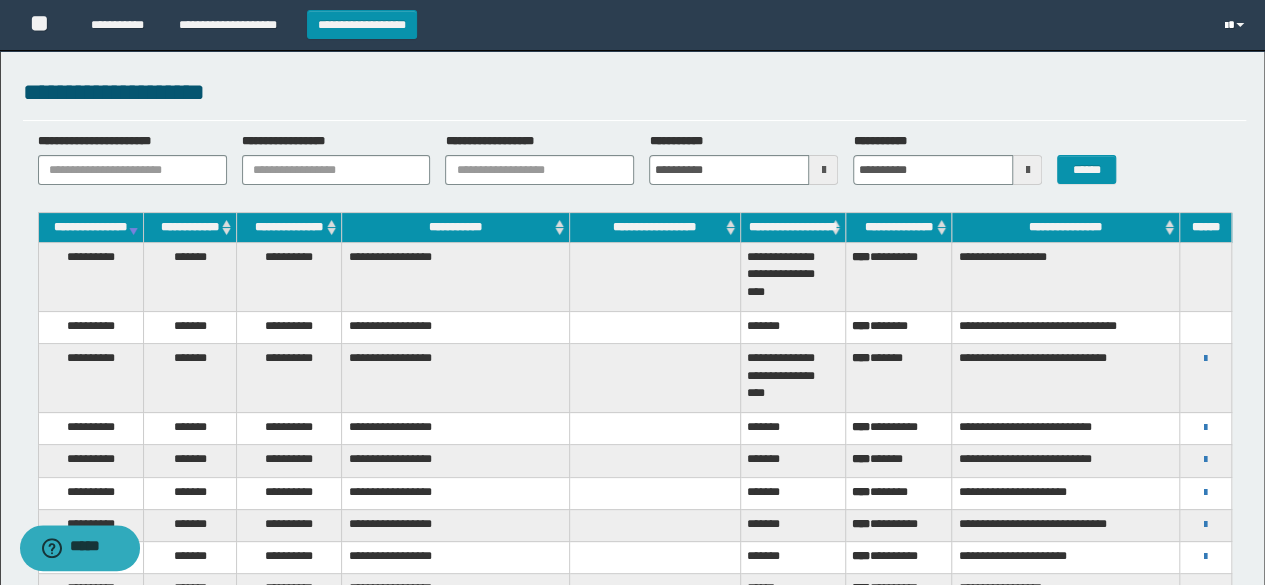 click at bounding box center [1236, 25] 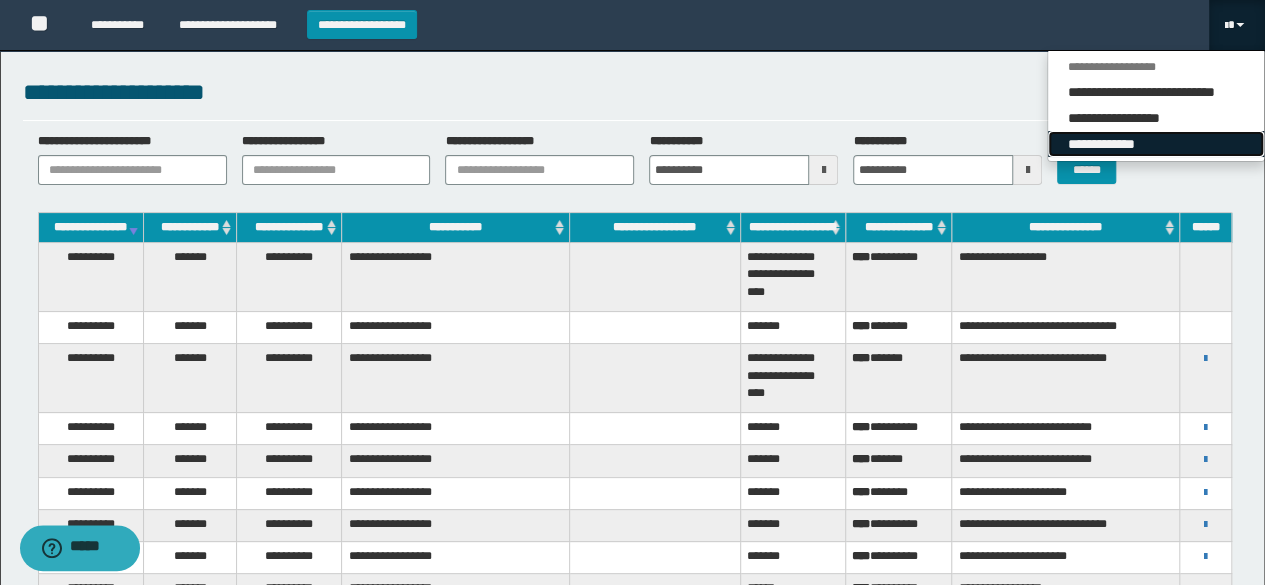 click on "**********" at bounding box center (1156, 144) 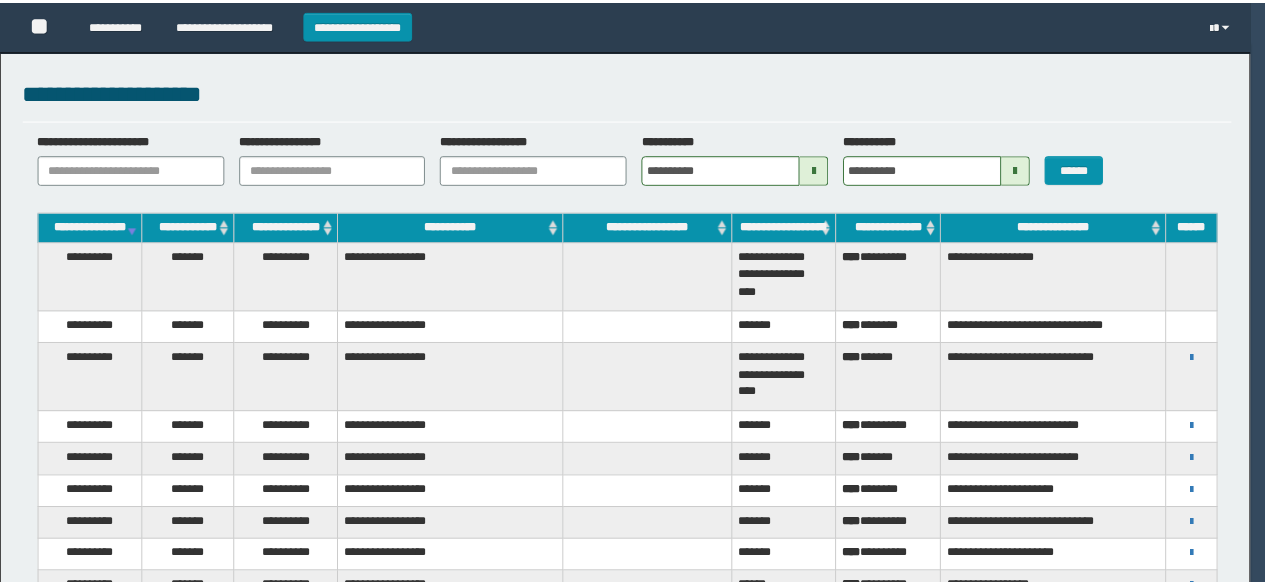 scroll, scrollTop: 0, scrollLeft: 0, axis: both 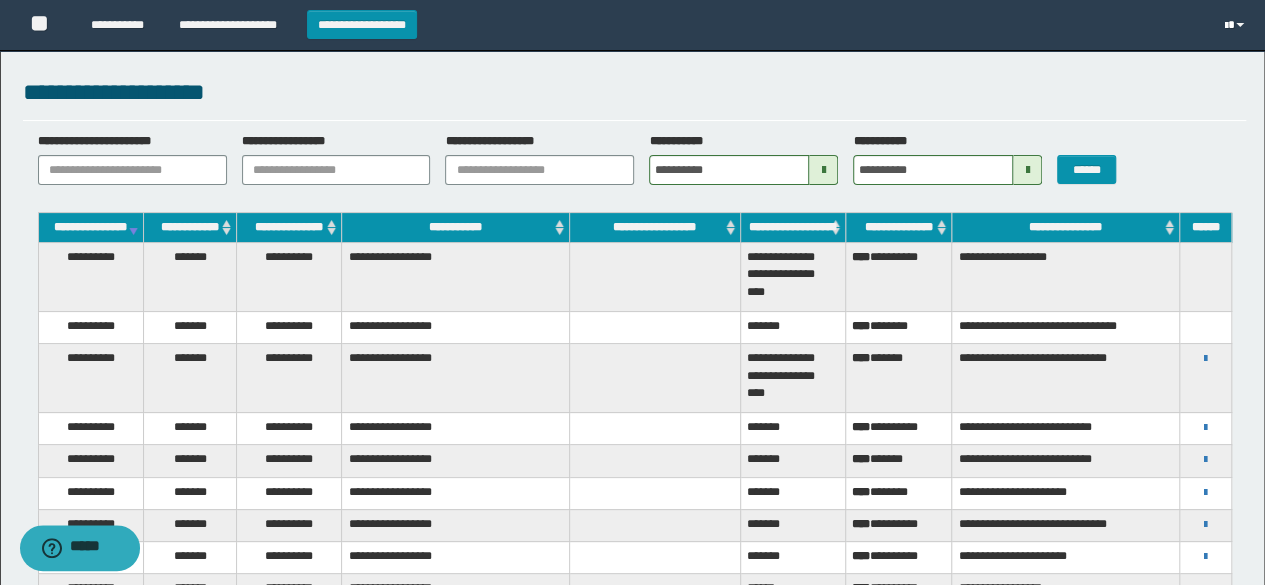 click at bounding box center [1236, 25] 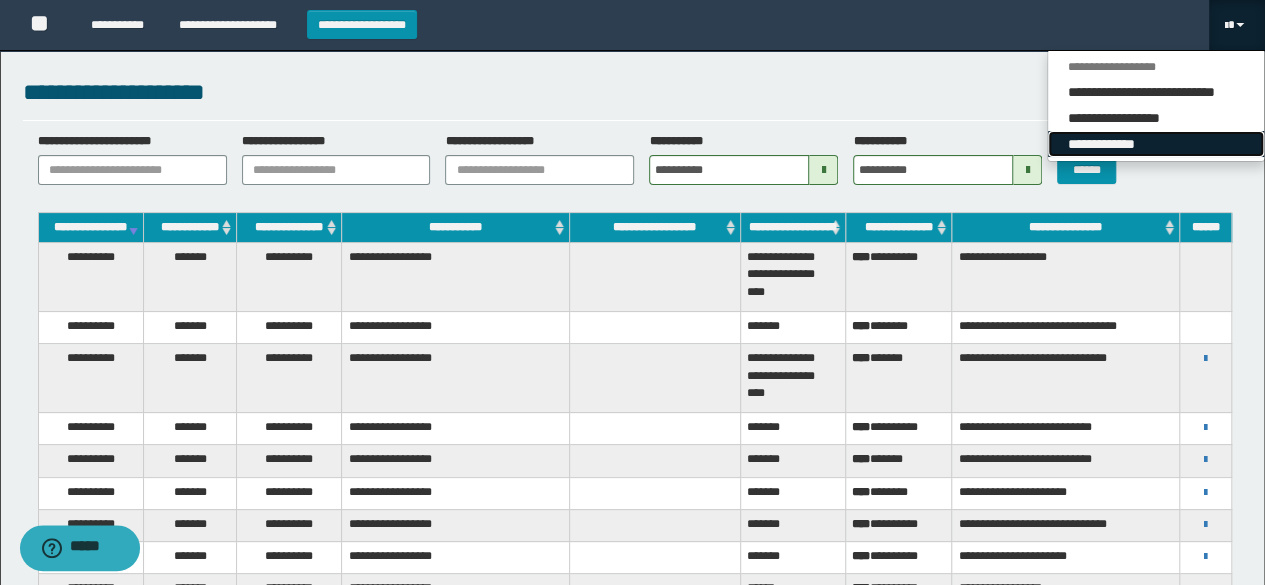 click on "**********" at bounding box center (1156, 144) 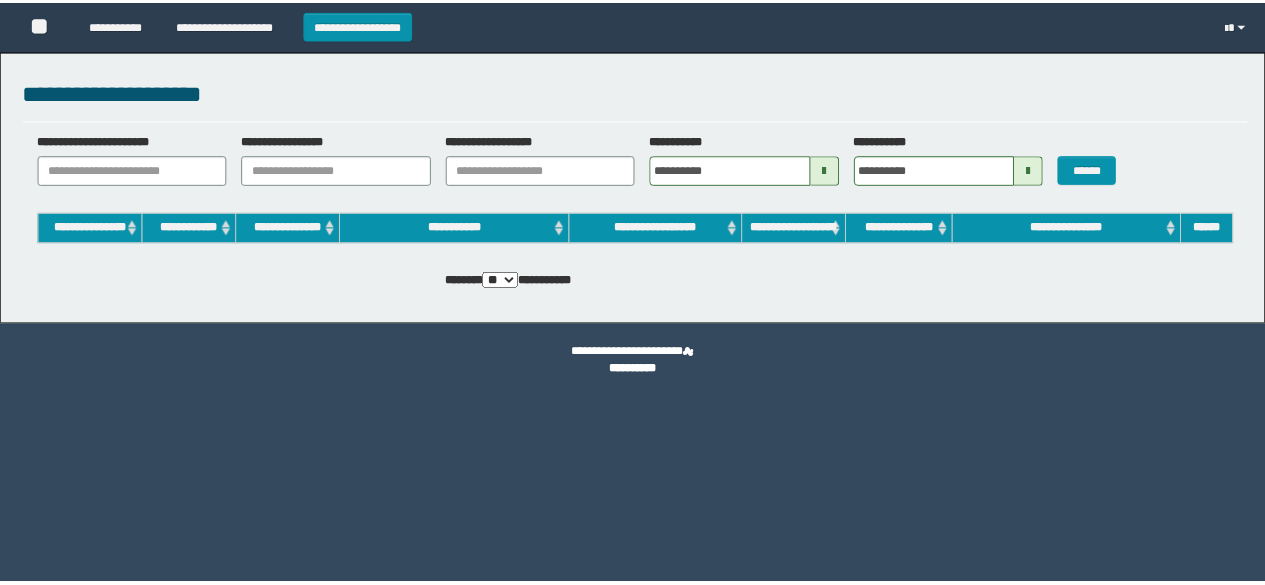 scroll, scrollTop: 0, scrollLeft: 0, axis: both 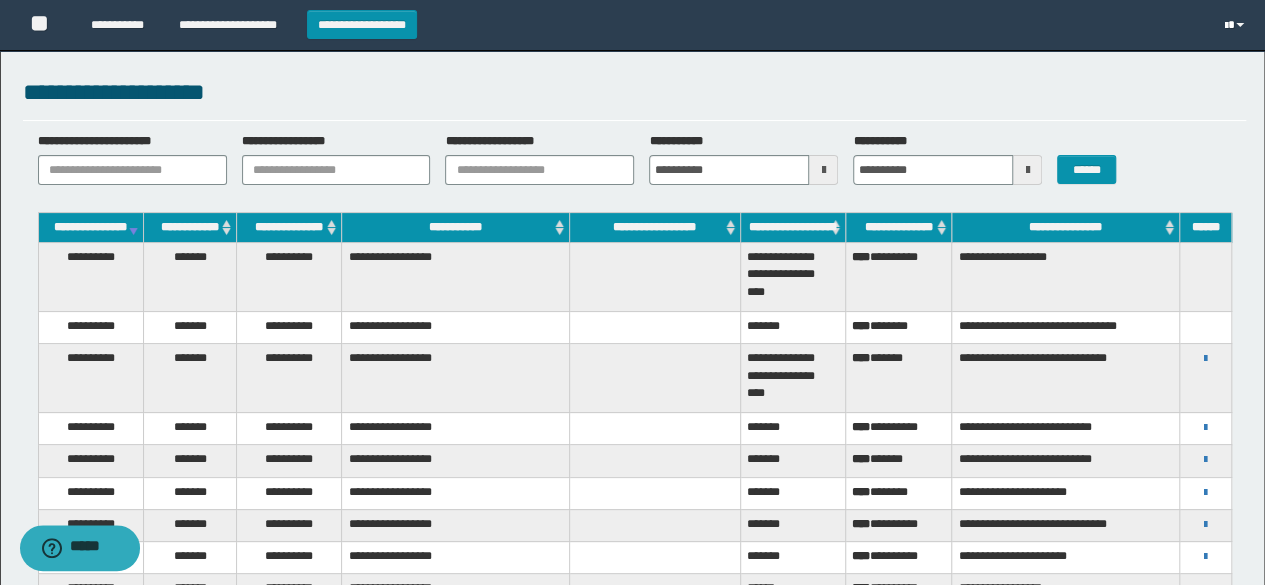 click at bounding box center (1236, 25) 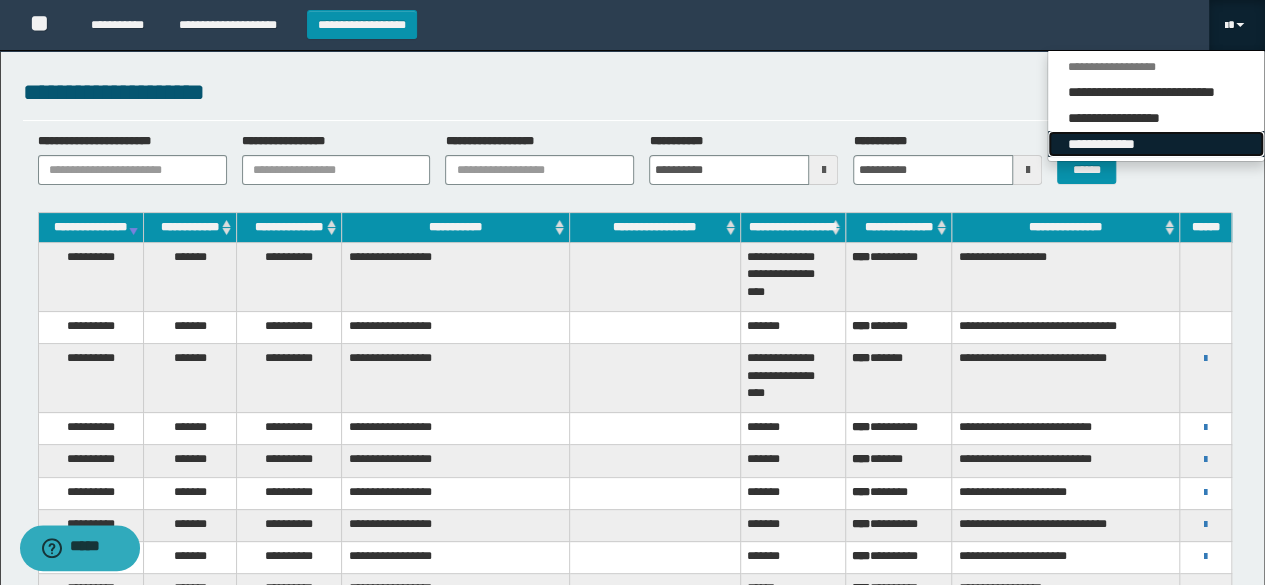 click on "**********" at bounding box center (1156, 144) 